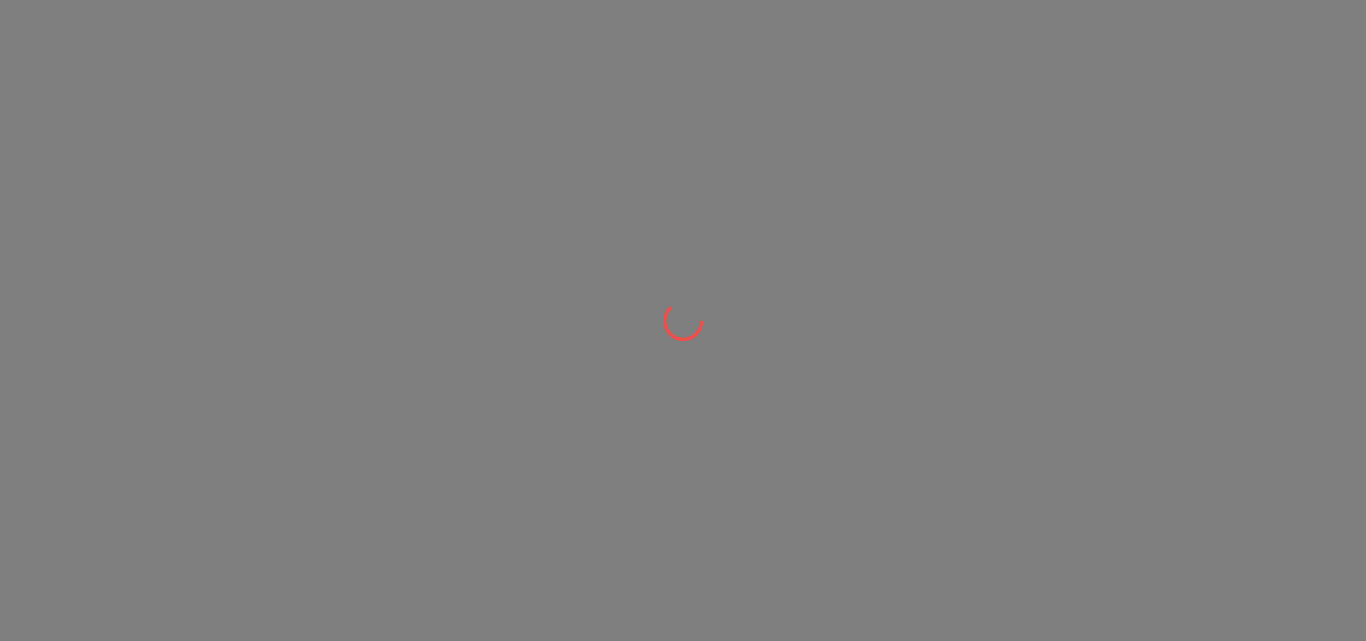 scroll, scrollTop: 0, scrollLeft: 0, axis: both 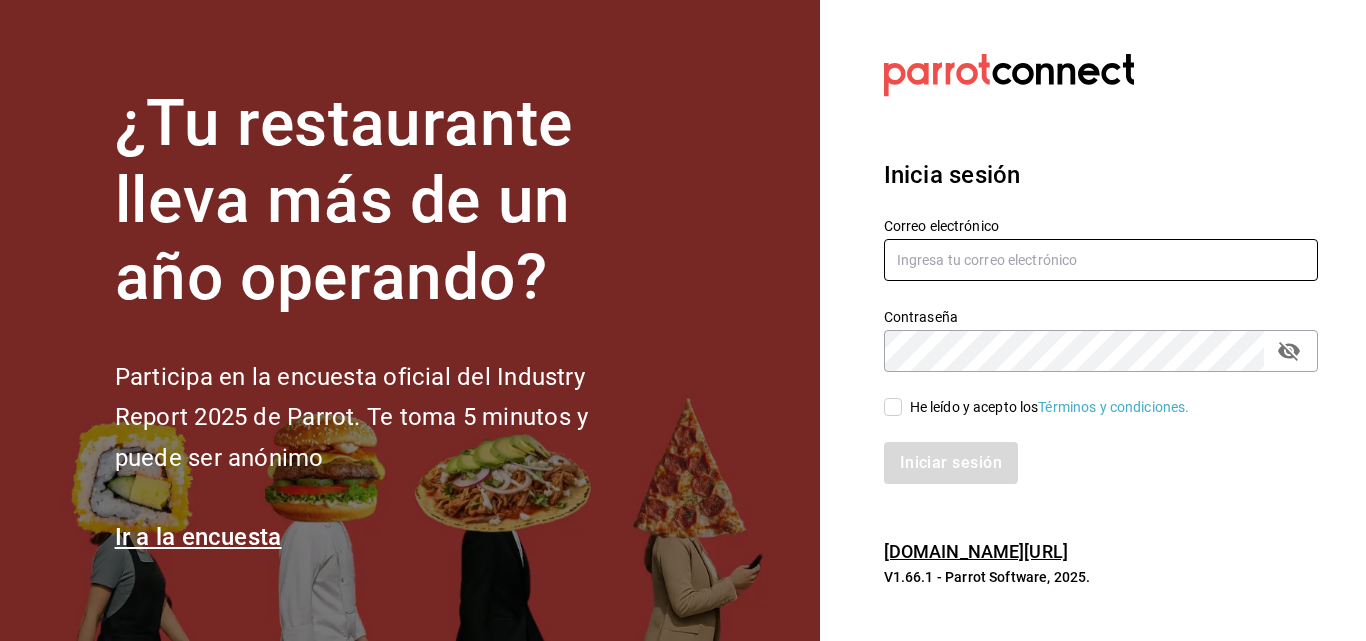 click at bounding box center [1101, 260] 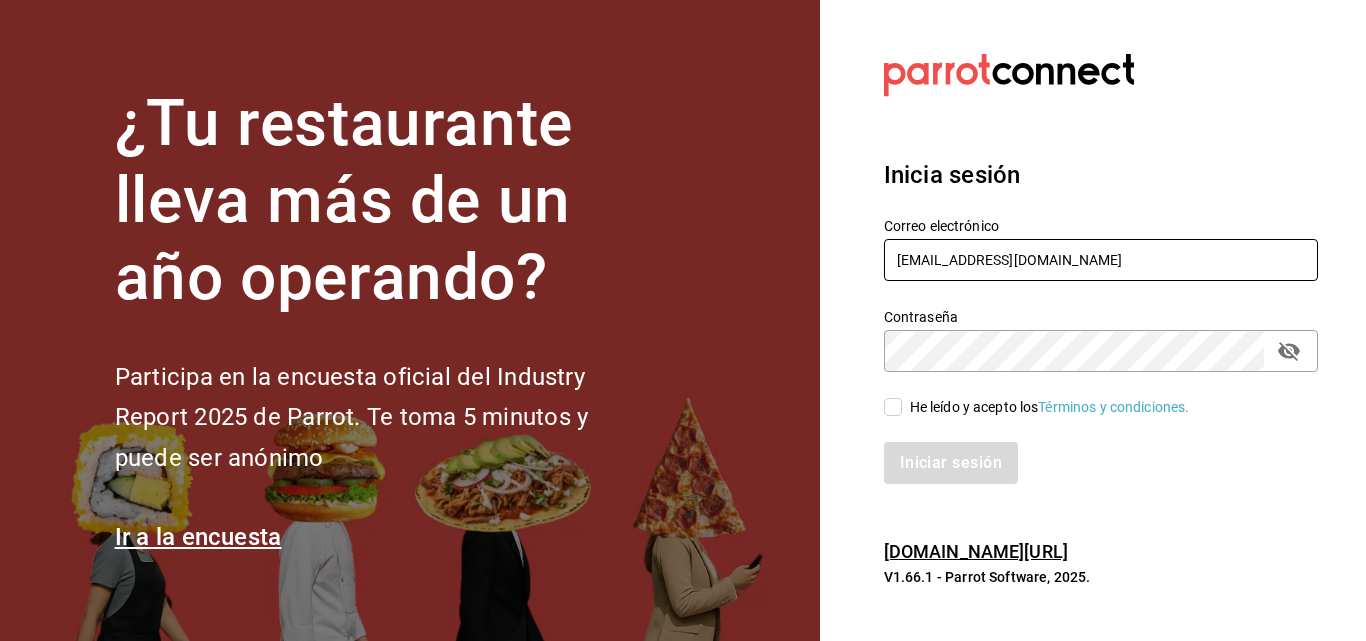 type on "[EMAIL_ADDRESS][DOMAIN_NAME]" 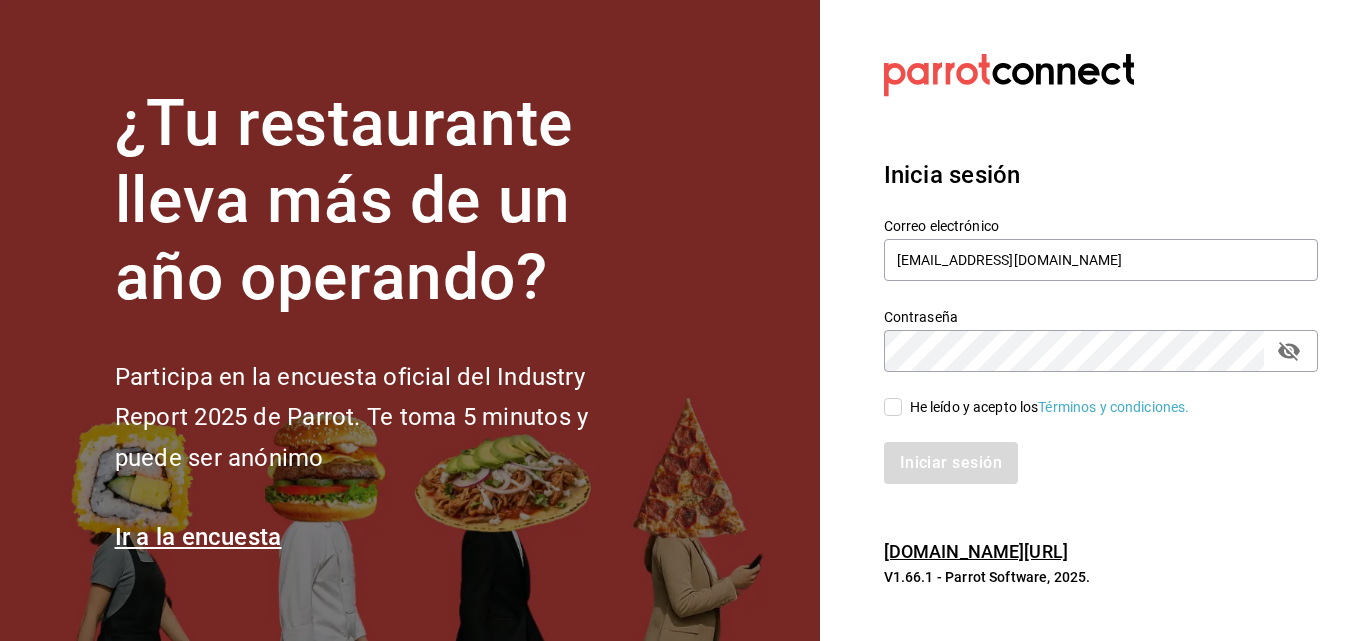 click 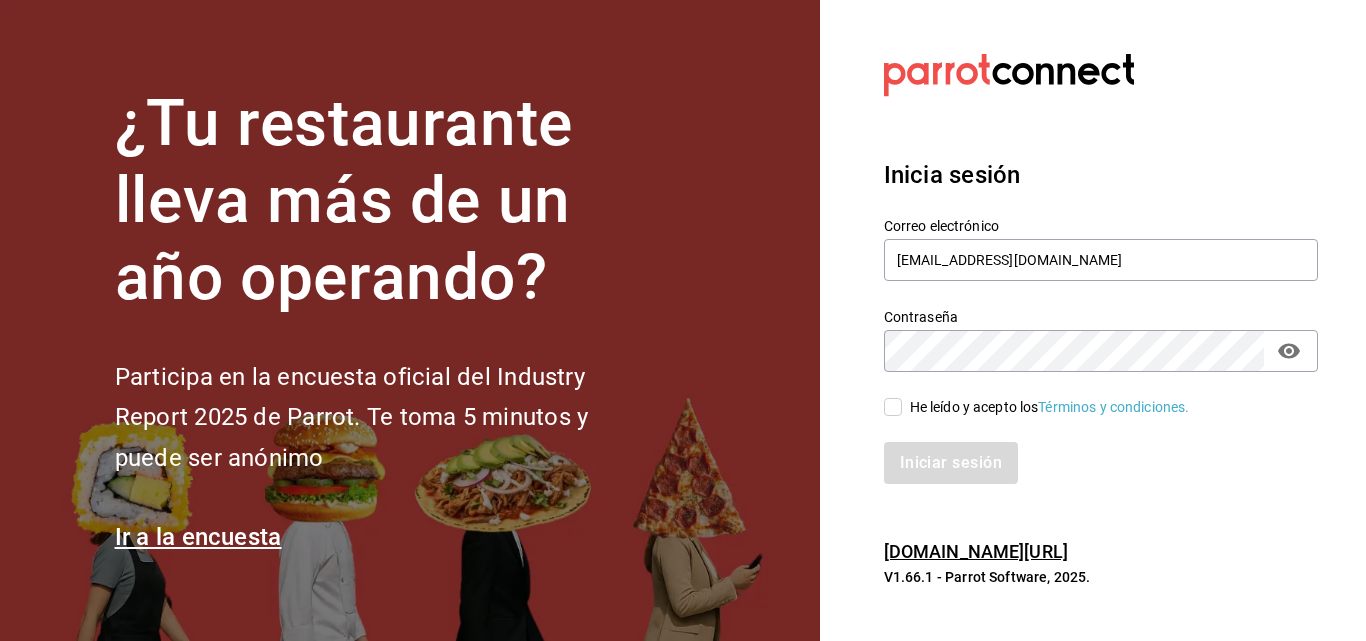 click on "Iniciar sesión" at bounding box center (1101, 463) 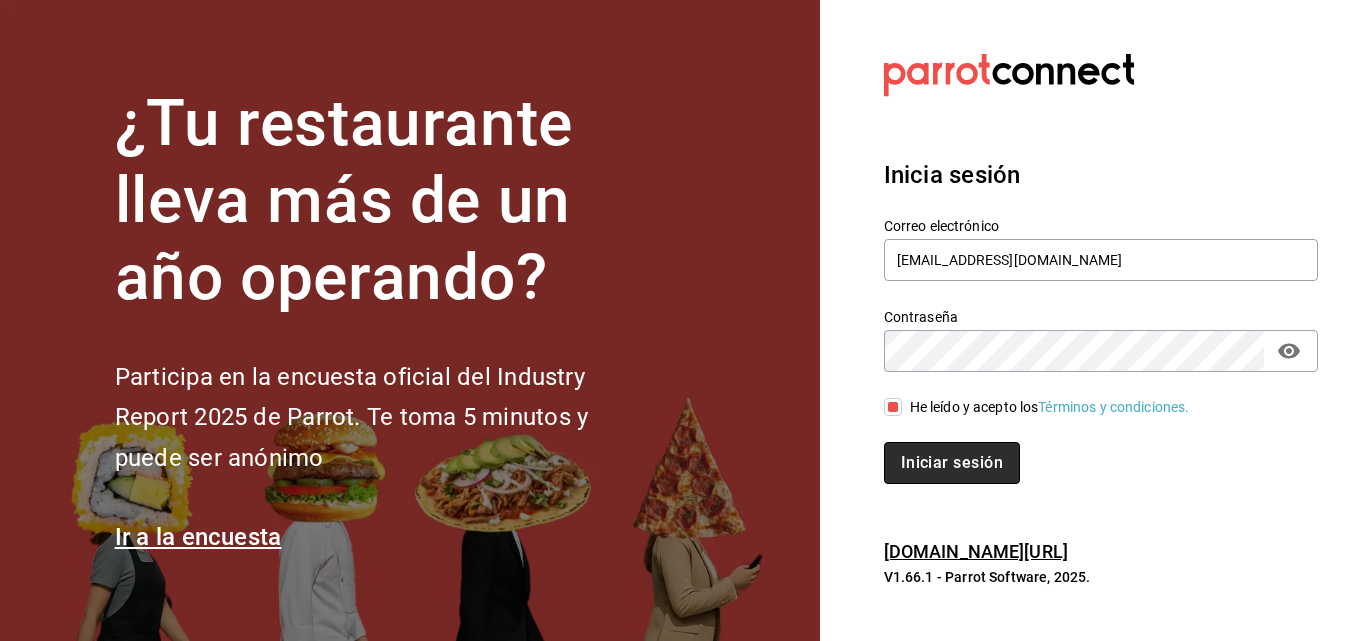 click on "Iniciar sesión" at bounding box center (952, 463) 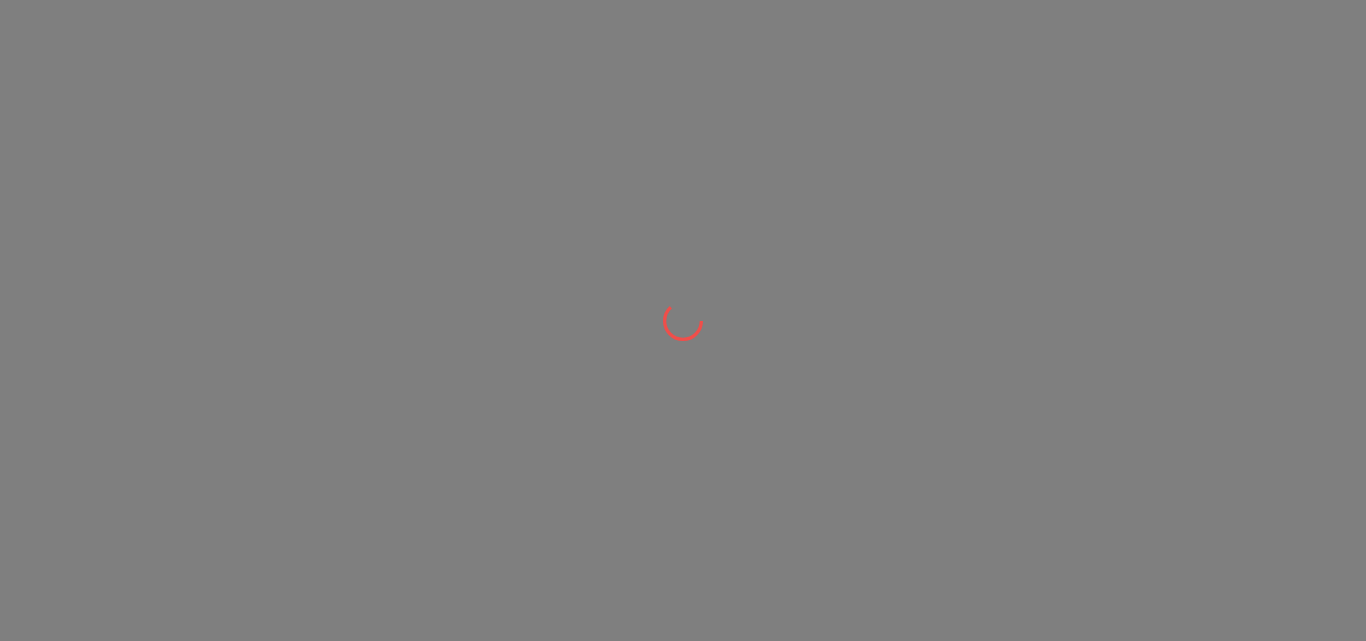 scroll, scrollTop: 0, scrollLeft: 0, axis: both 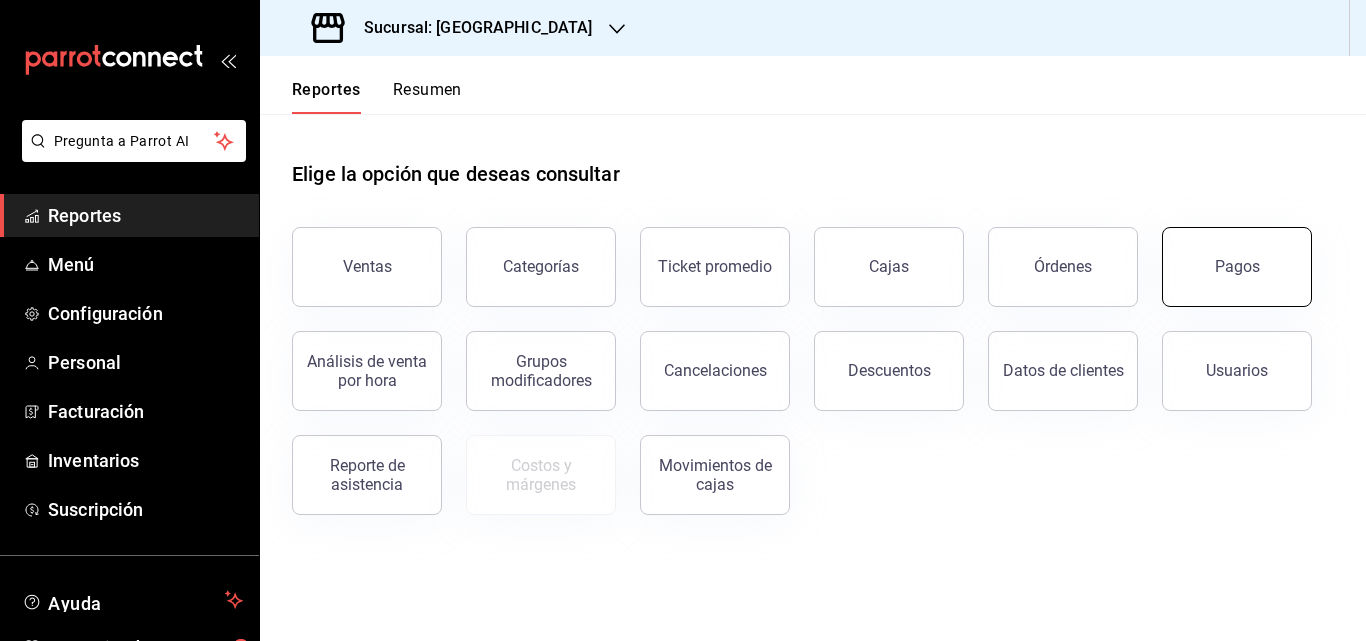 click on "Pagos" at bounding box center (1237, 266) 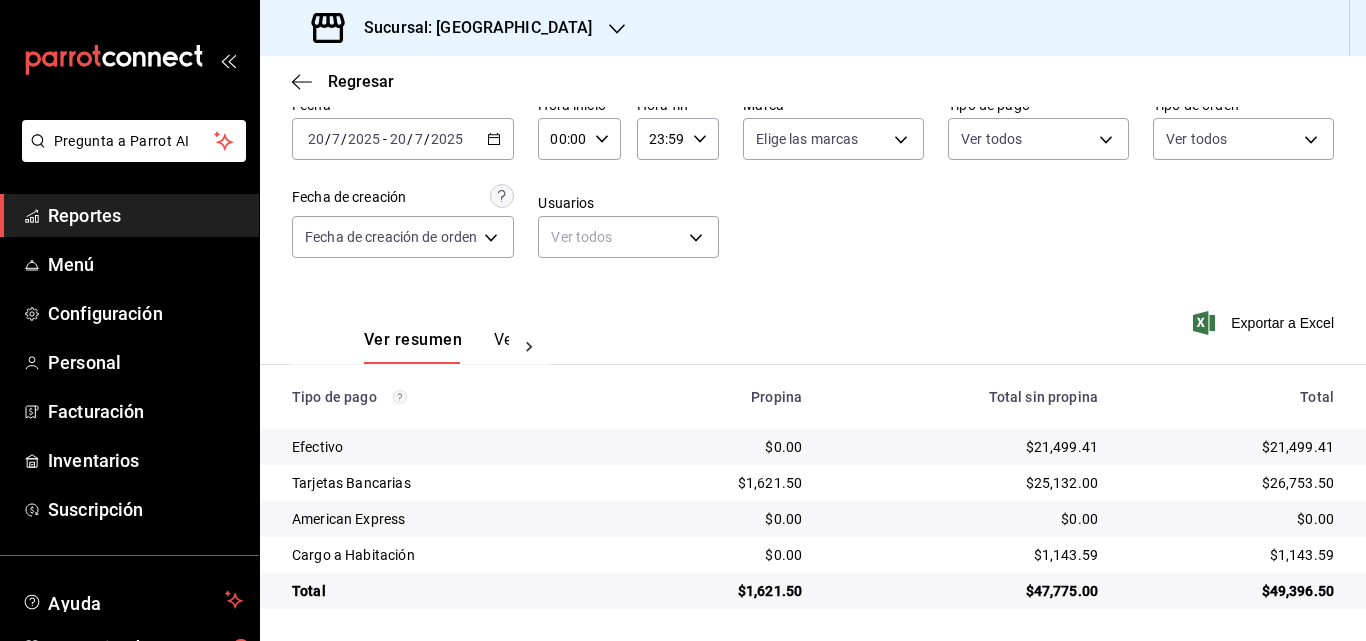scroll, scrollTop: 0, scrollLeft: 0, axis: both 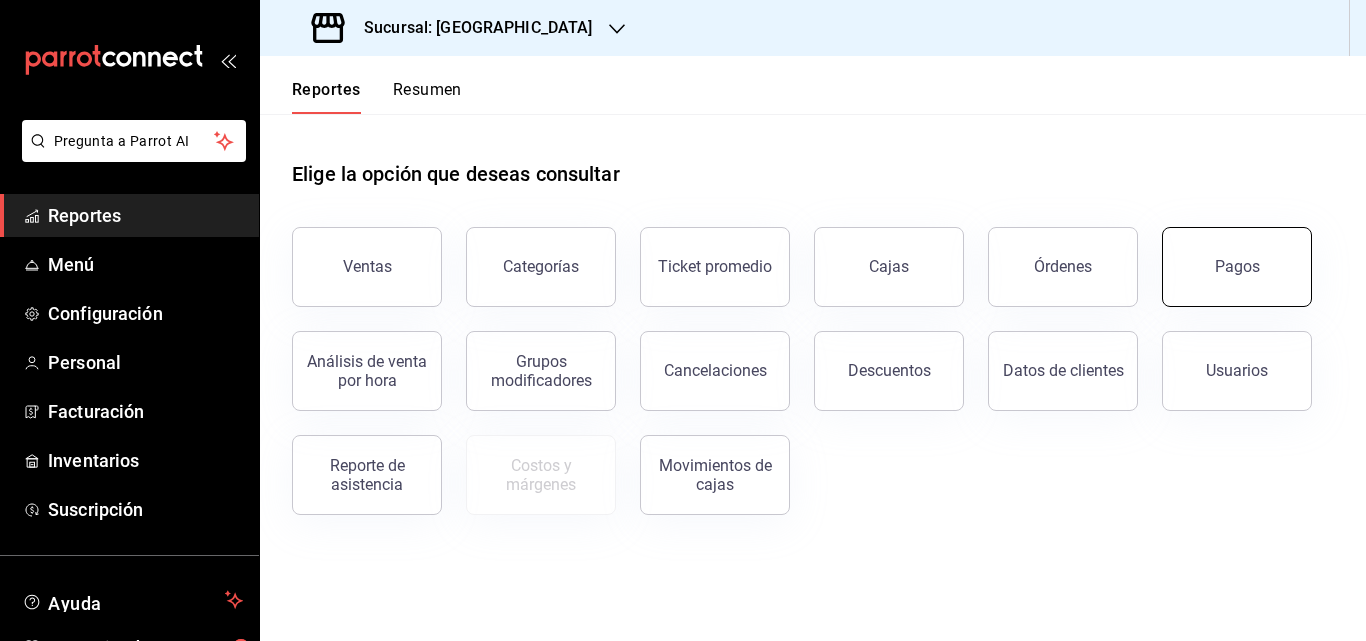 click on "Pagos" at bounding box center (1237, 267) 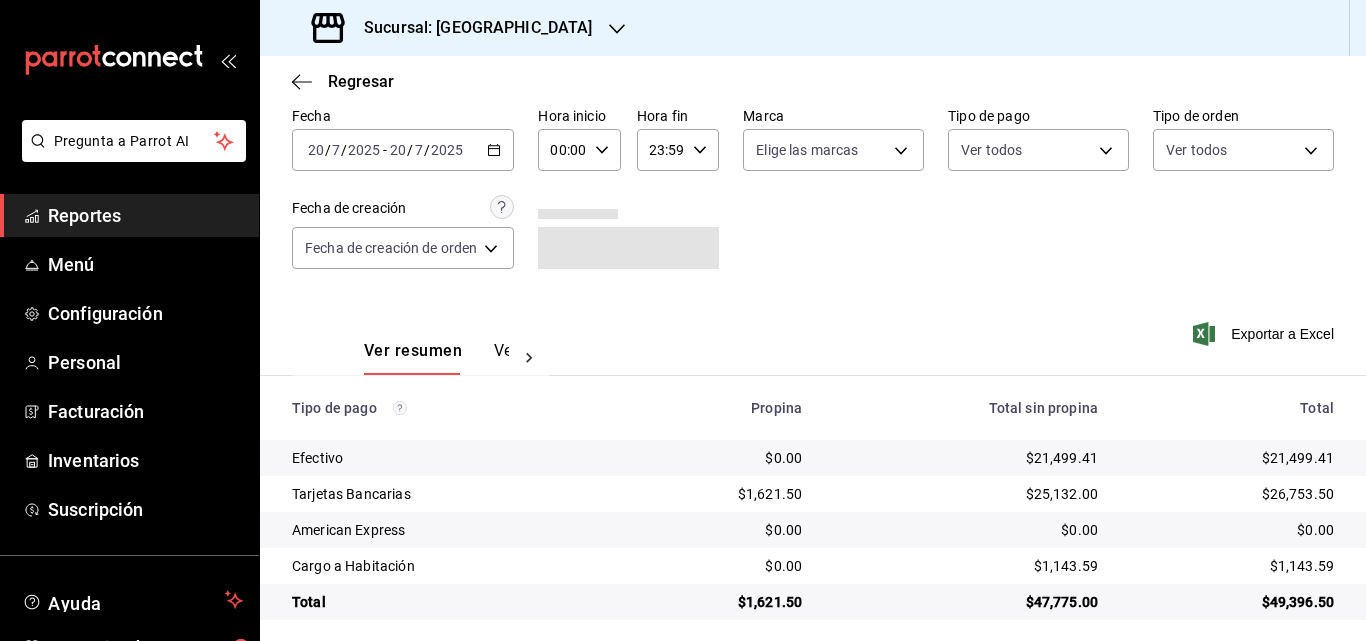scroll, scrollTop: 98, scrollLeft: 0, axis: vertical 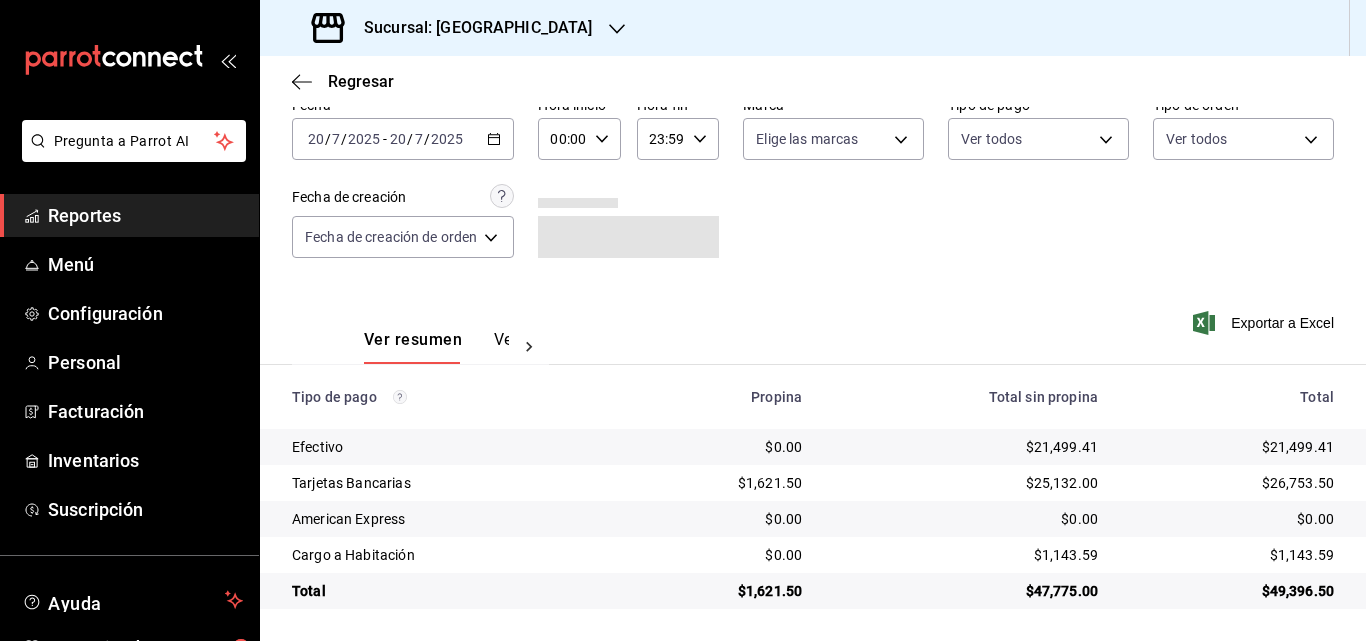 click 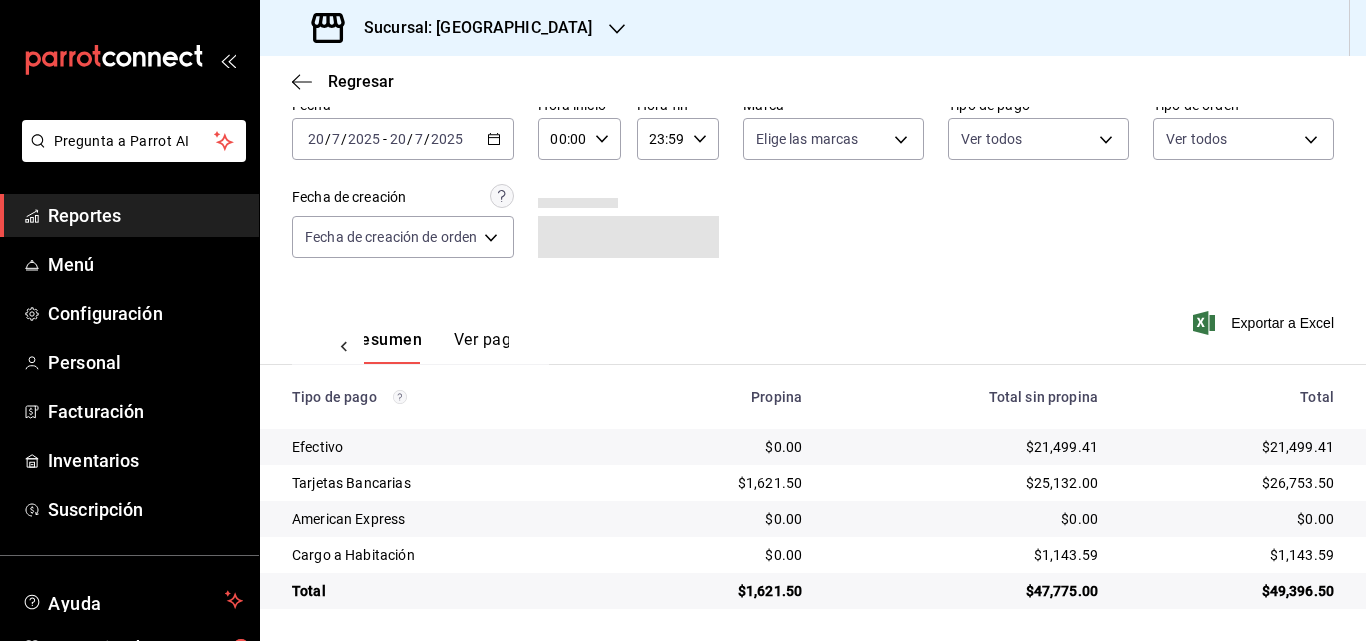 scroll, scrollTop: 0, scrollLeft: 60, axis: horizontal 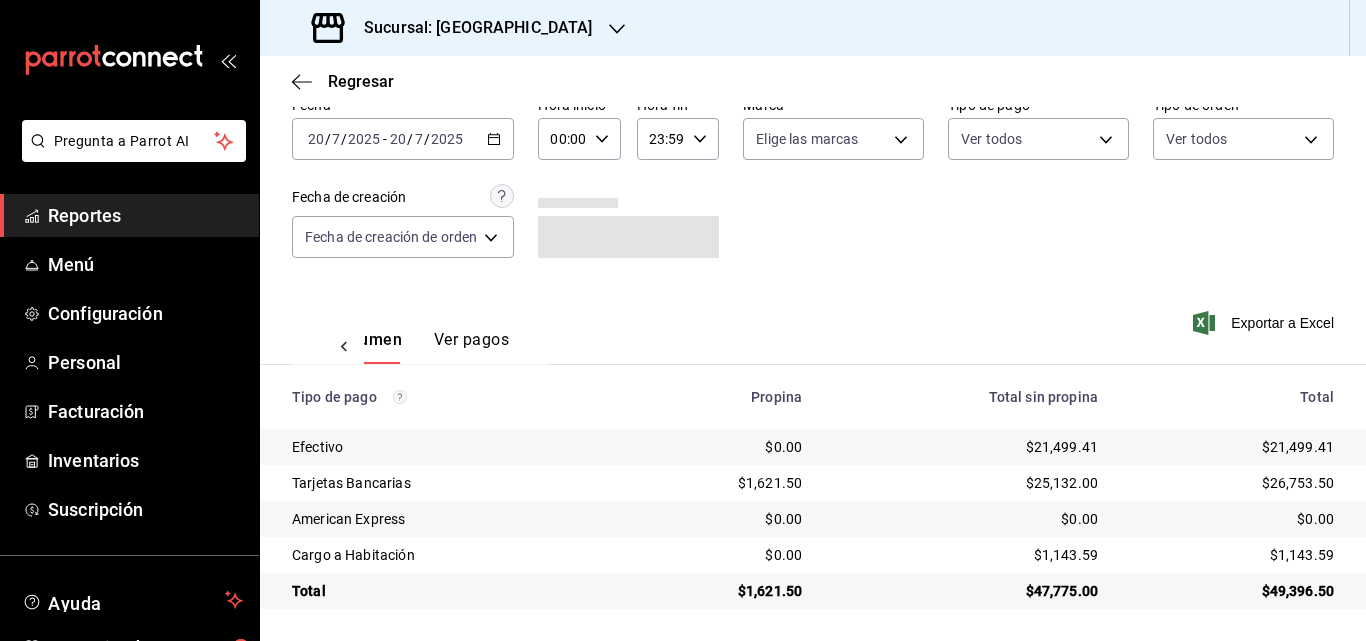 click on "Ver pagos" at bounding box center [471, 347] 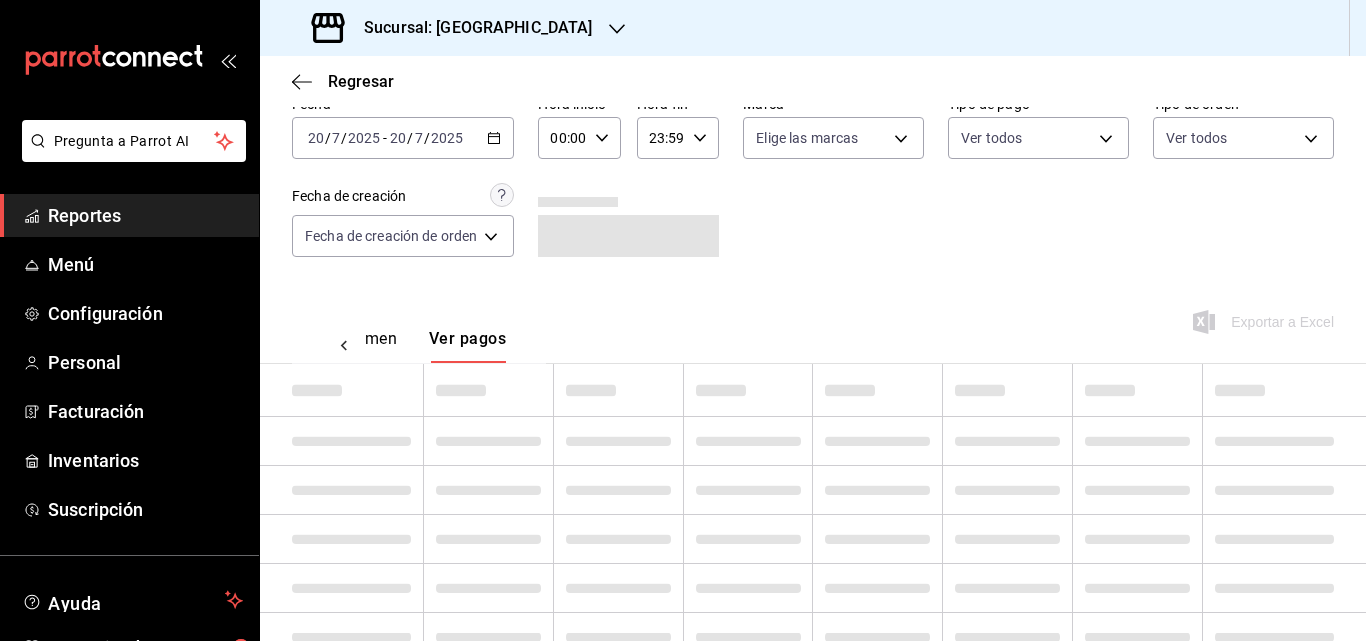 scroll, scrollTop: 0, scrollLeft: 59, axis: horizontal 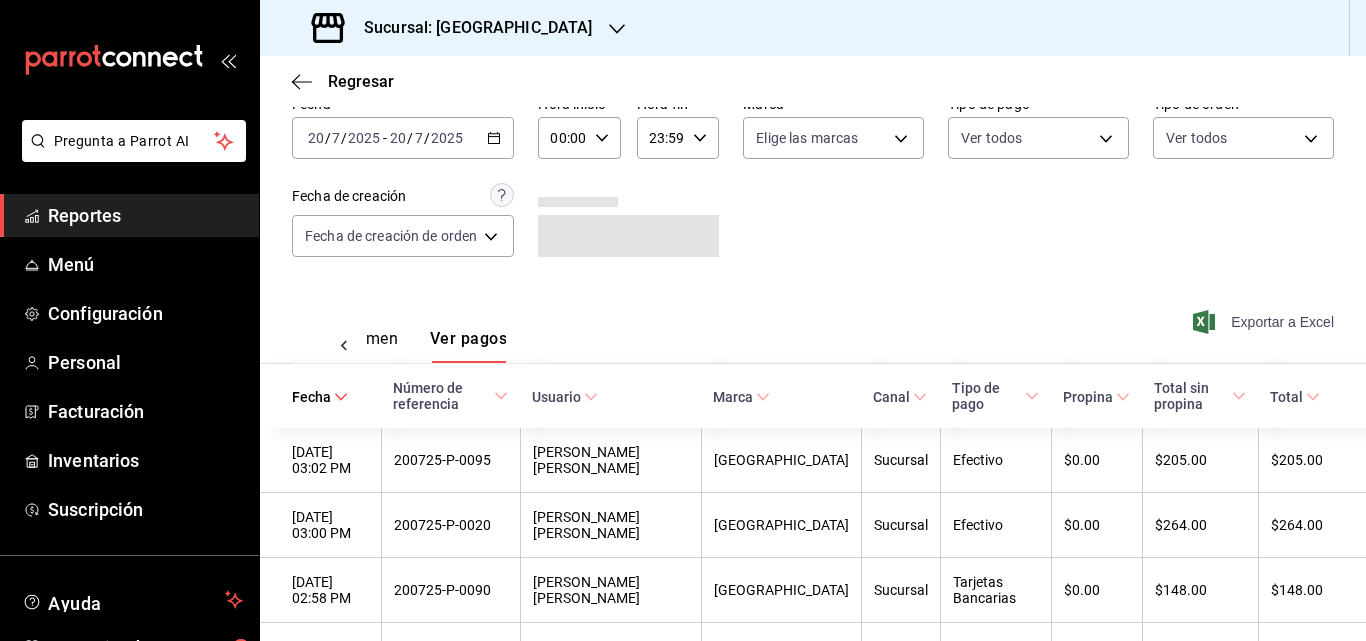 click on "Exportar a Excel" at bounding box center (1265, 322) 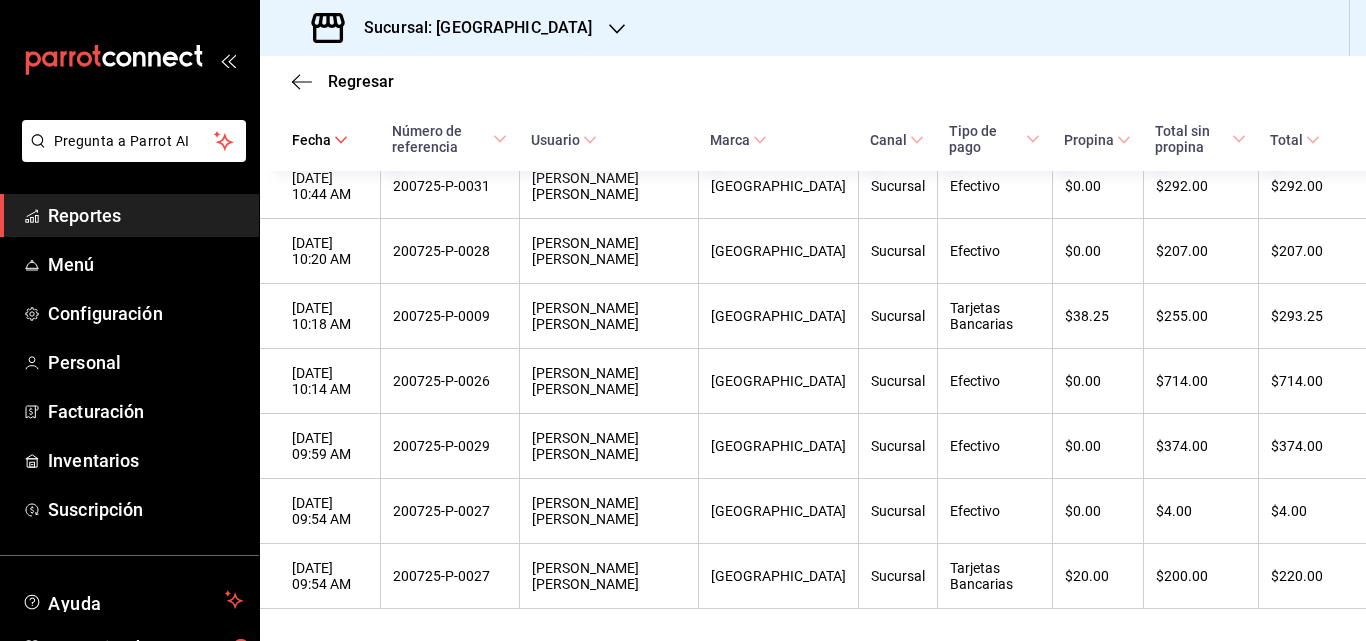 scroll, scrollTop: 5279, scrollLeft: 0, axis: vertical 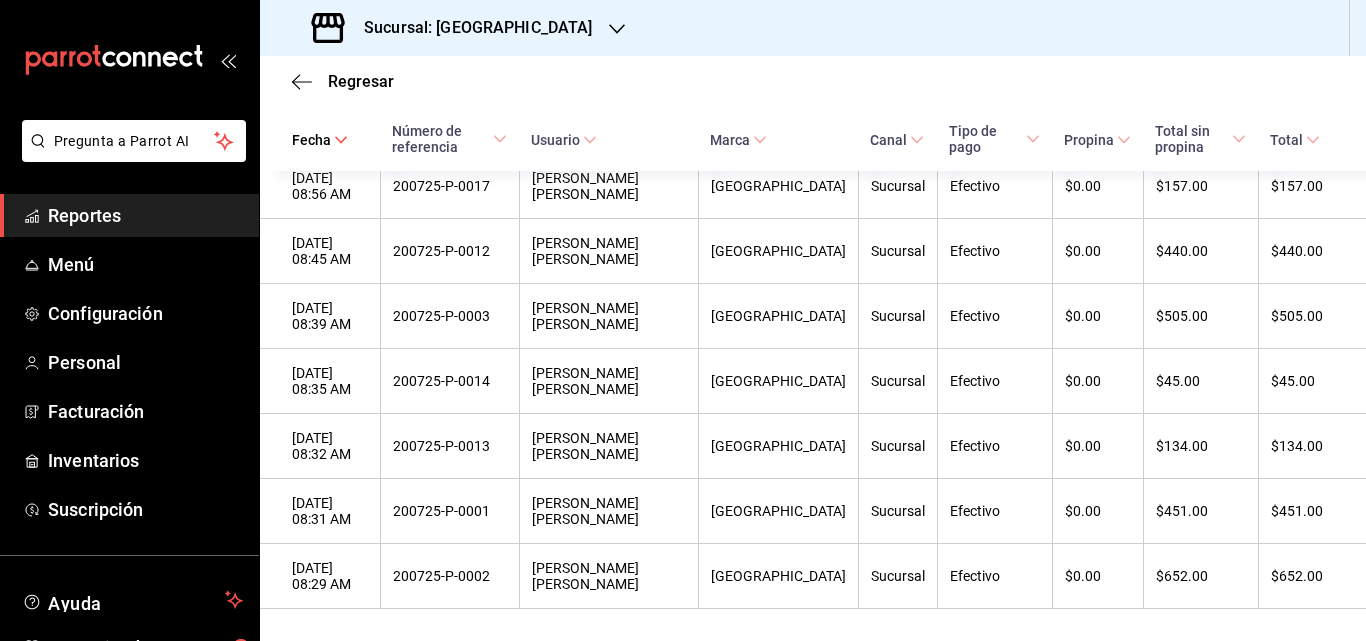 drag, startPoint x: 377, startPoint y: 629, endPoint x: 1165, endPoint y: 623, distance: 788.0228 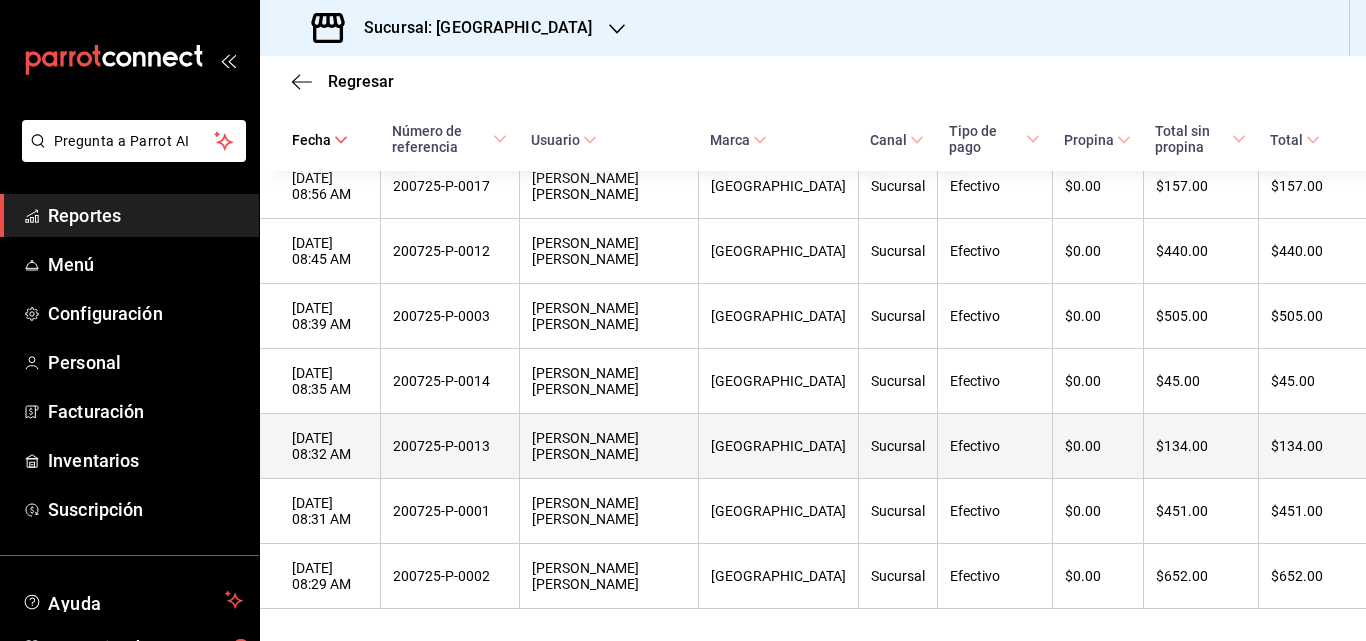 drag, startPoint x: 273, startPoint y: 572, endPoint x: 403, endPoint y: 474, distance: 162.80049 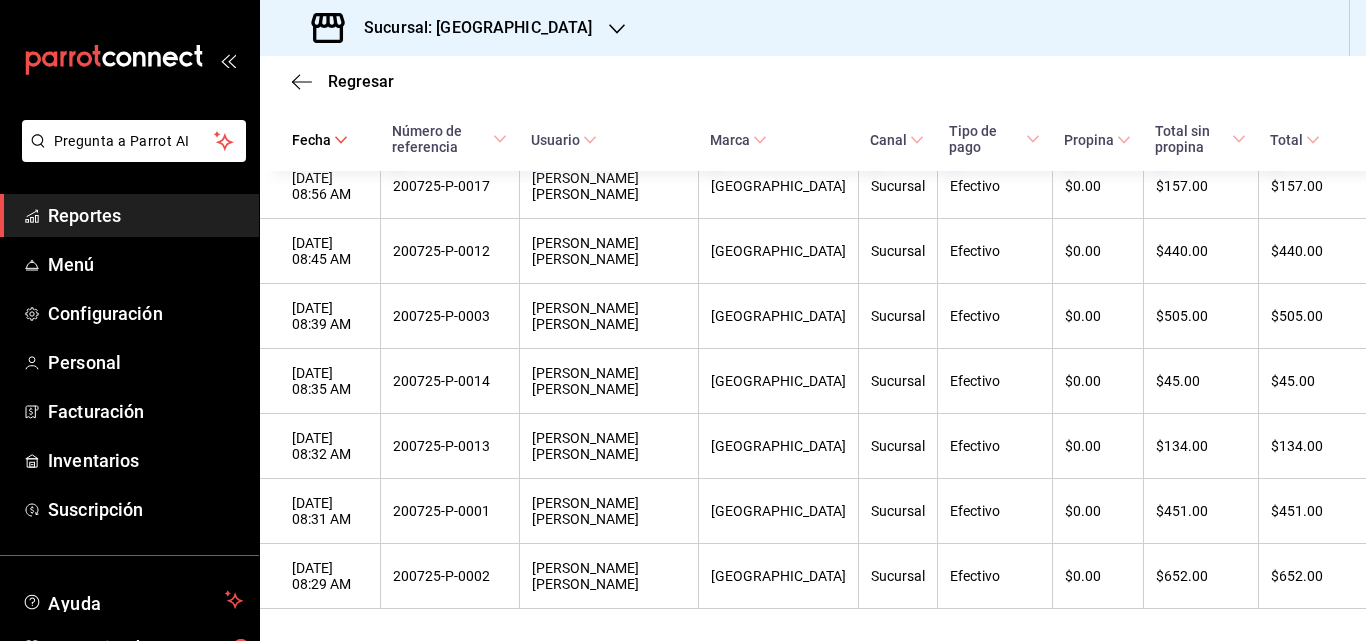 click on "Regresar Pagos Fecha 2025-07-20 20 / 7 / 2025 - 2025-07-20 20 / 7 / 2025 Hora inicio 00:00 Hora inicio Hora fin 23:59 Hora fin Marca Elige las marcas Tipo de pago Ver todos Tipo de orden Ver todos Fecha de creación   Fecha de creación de orden ORDER Usuarios Ver todos null Ver resumen Ver pagos Exportar a Excel Fecha Número de referencia Usuario Marca Canal Tipo de pago Propina Total sin propina Total 20/07/2025 03:02 PM 200725-P-0095 Sandra Villa Mata Hotel Catedral Sucursal Efectivo $0.00 $205.00 $205.00 20/07/2025 03:00 PM 200725-P-0020 Sandra Villa Mata Hotel Catedral Sucursal Efectivo $0.00 $264.00 $264.00 20/07/2025 02:58 PM 200725-P-0090 Sandra Villa Mata Hotel Catedral Sucursal Tarjetas Bancarias $0.00 $148.00 $148.00 20/07/2025 02:58 PM 200725-P-0090 Sandra Villa Mata Hotel Catedral Sucursal Tarjetas Bancarias $0.00 $333.00 $333.00 20/07/2025 02:57 PM 200725-P-0079 Sandra Villa Mata Hotel Catedral Sucursal Tarjetas Bancarias $0.00 $452.00 $452.00 20/07/2025 02:55 PM 200725-P-0094 Sandra Villa Mata" at bounding box center (813, -2893) 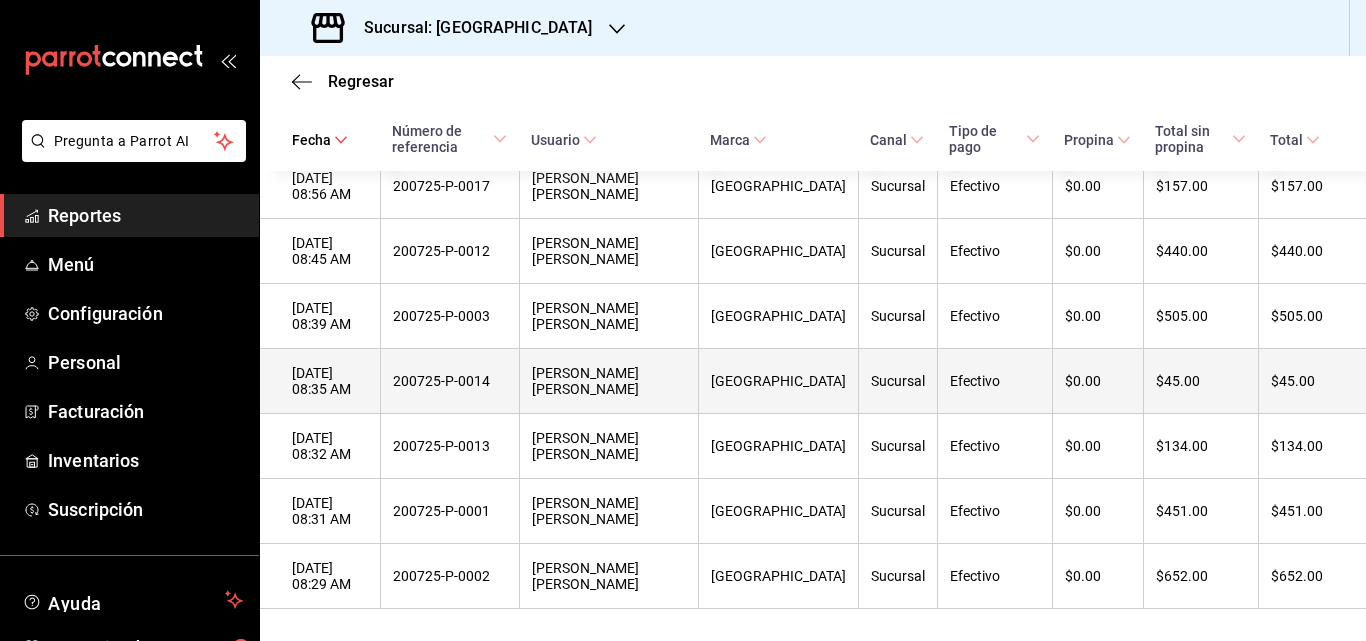 drag, startPoint x: 278, startPoint y: 580, endPoint x: 1316, endPoint y: 386, distance: 1055.9735 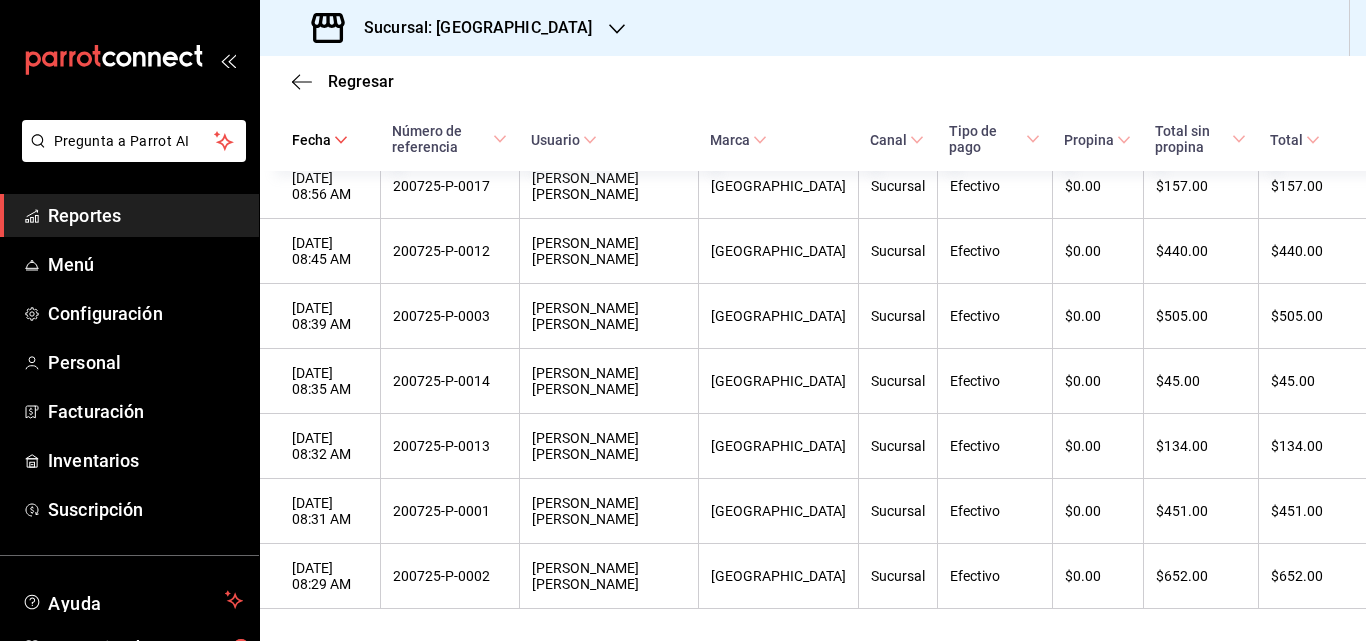 click on "Regresar Pagos Fecha 2025-07-20 20 / 7 / 2025 - 2025-07-20 20 / 7 / 2025 Hora inicio 00:00 Hora inicio Hora fin 23:59 Hora fin Marca Elige las marcas Tipo de pago Ver todos Tipo de orden Ver todos Fecha de creación   Fecha de creación de orden ORDER Usuarios Ver todos null Ver resumen Ver pagos Exportar a Excel Fecha Número de referencia Usuario Marca Canal Tipo de pago Propina Total sin propina Total 20/07/2025 03:02 PM 200725-P-0095 Sandra Villa Mata Hotel Catedral Sucursal Efectivo $0.00 $205.00 $205.00 20/07/2025 03:00 PM 200725-P-0020 Sandra Villa Mata Hotel Catedral Sucursal Efectivo $0.00 $264.00 $264.00 20/07/2025 02:58 PM 200725-P-0090 Sandra Villa Mata Hotel Catedral Sucursal Tarjetas Bancarias $0.00 $148.00 $148.00 20/07/2025 02:58 PM 200725-P-0090 Sandra Villa Mata Hotel Catedral Sucursal Tarjetas Bancarias $0.00 $333.00 $333.00 20/07/2025 02:57 PM 200725-P-0079 Sandra Villa Mata Hotel Catedral Sucursal Tarjetas Bancarias $0.00 $452.00 $452.00 20/07/2025 02:55 PM 200725-P-0094 Sandra Villa Mata" at bounding box center (813, -2893) 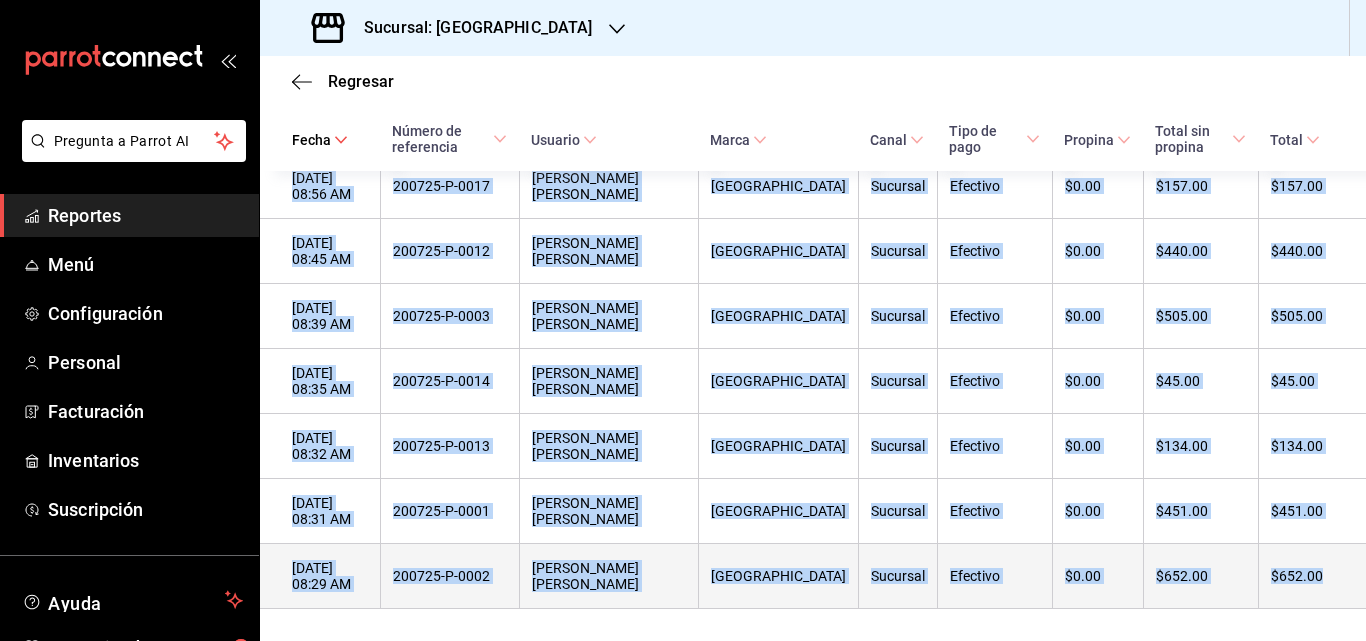 drag, startPoint x: 491, startPoint y: 634, endPoint x: 1331, endPoint y: 574, distance: 842.14014 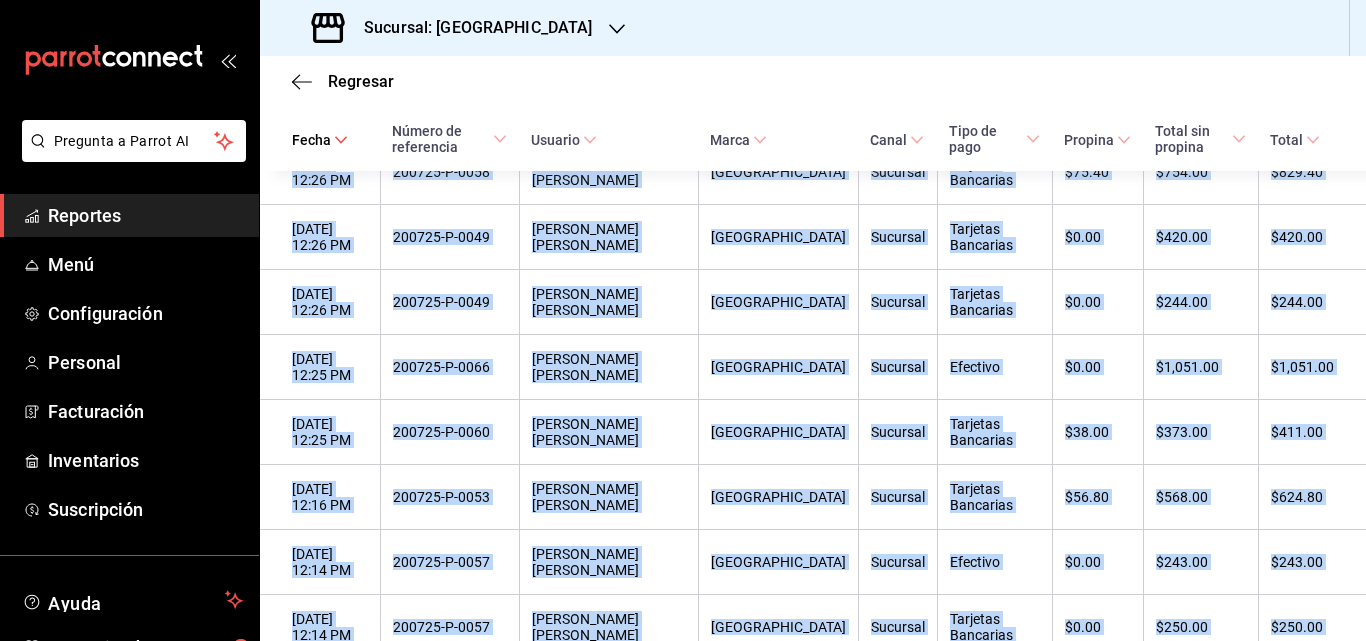 scroll, scrollTop: 2586, scrollLeft: 0, axis: vertical 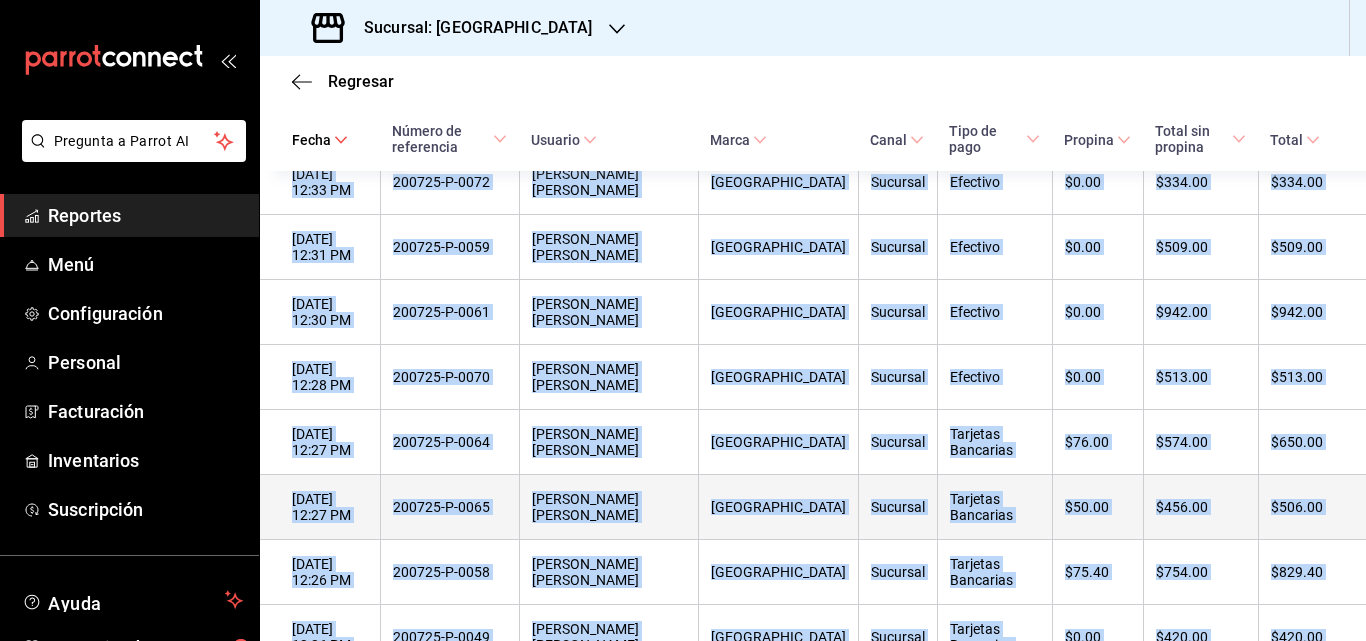 copy on "Fecha Número de referencia Usuario Marca Canal Tipo de pago Propina Total sin propina Total 20/07/2025 03:02 PM 200725-P-0095 Sandra Villa Mata Hotel Catedral Sucursal Efectivo $0.00 $205.00 $205.00 20/07/2025 03:00 PM 200725-P-0020 Sandra Villa Mata Hotel Catedral Sucursal Efectivo $0.00 $264.00 $264.00 20/07/2025 02:58 PM 200725-P-0090 Sandra Villa Mata Hotel Catedral Sucursal Tarjetas Bancarias $0.00 $148.00 $148.00 20/07/2025 02:58 PM 200725-P-0090 Sandra Villa Mata Hotel Catedral Sucursal Tarjetas Bancarias $0.00 $333.00 $333.00 20/07/2025 02:57 PM 200725-P-0079 Sandra Villa Mata Hotel Catedral Sucursal Tarjetas Bancarias $0.00 $452.00 $452.00 20/07/2025 02:55 PM 200725-P-0094 Sandra Villa Mata Hotel Catedral Sucursal Efectivo $0.00 $50.00 $50.00 20/07/2025 02:55 PM 200725-P-0093 Sandra Villa Mata Hotel Catedral Sucursal Efectivo $0.00 $88.00 $88.00 20/07/2025 02:51 PM 200725-P-0081 Sandra Villa Mata Hotel Catedral Sucursal Efectivo $0.00 $722.00 $722.00 20/07/2025 02:51 PM 200725-P-0089 Sandra Villa ..." 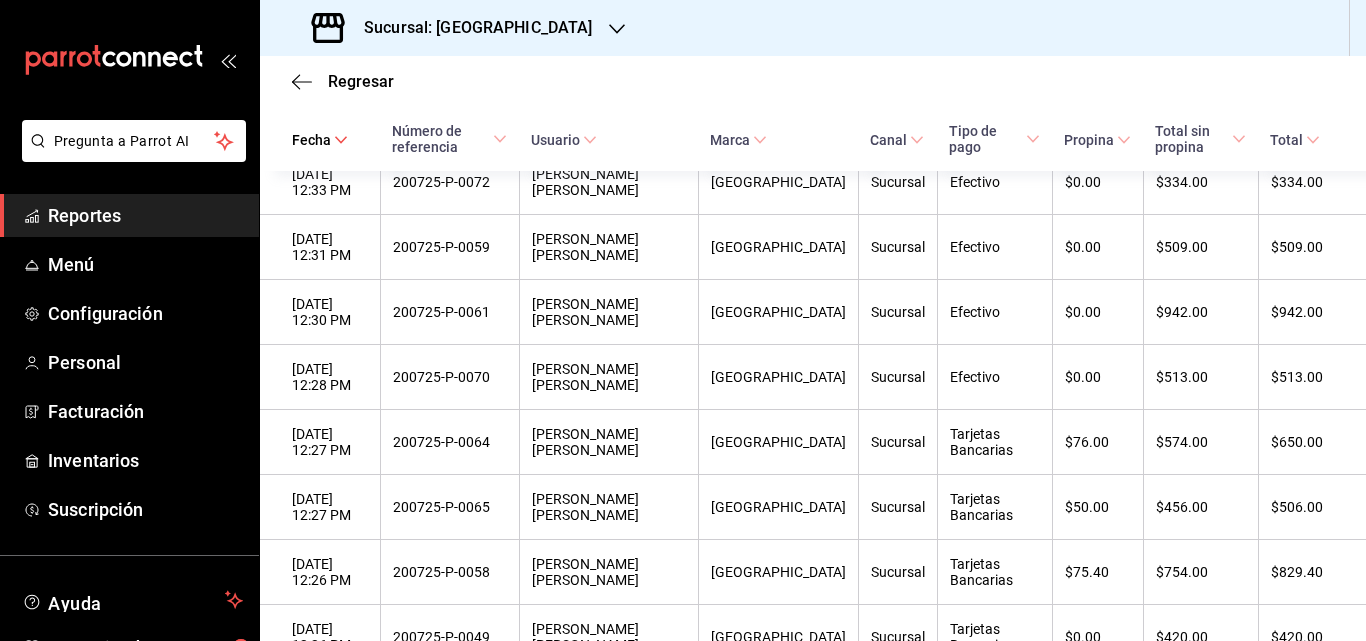 click on "Regresar" at bounding box center (813, 81) 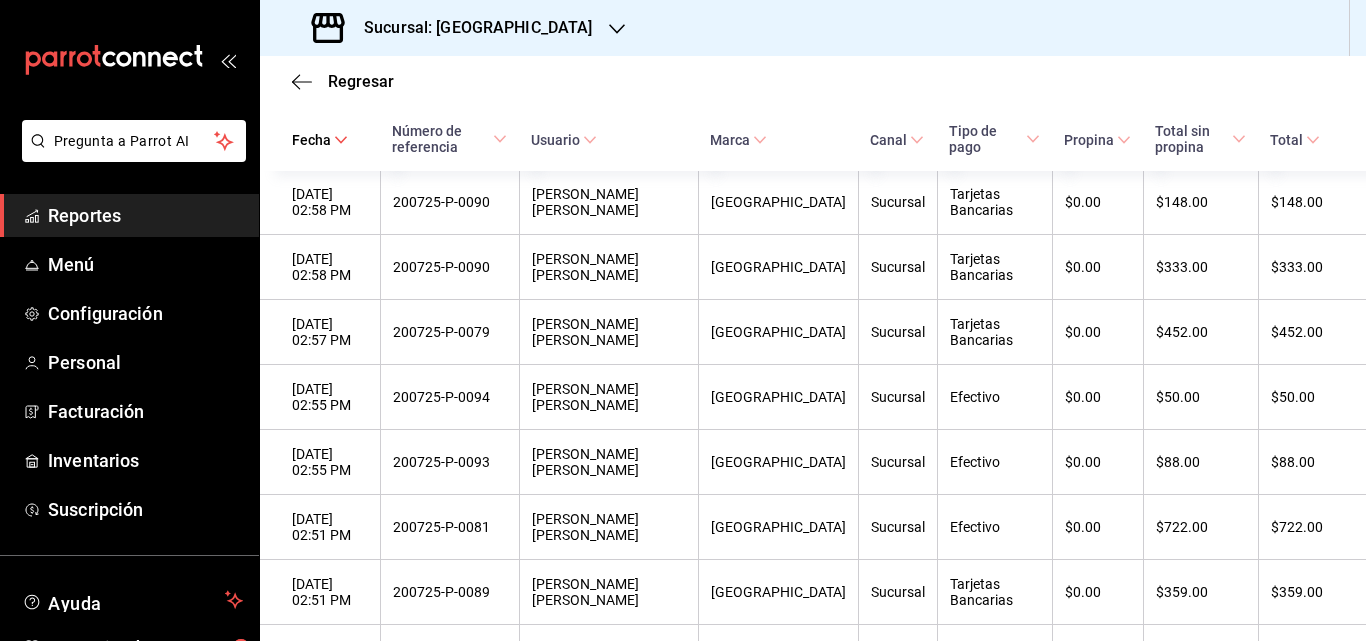 scroll, scrollTop: 0, scrollLeft: 0, axis: both 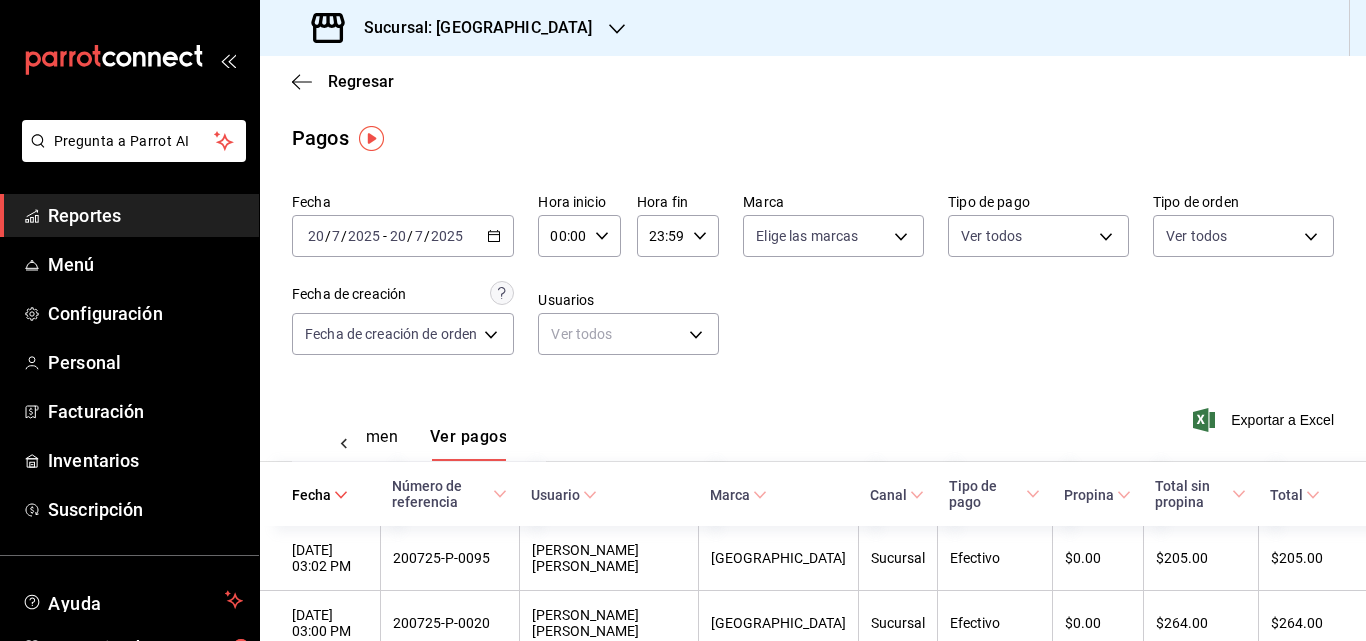 click 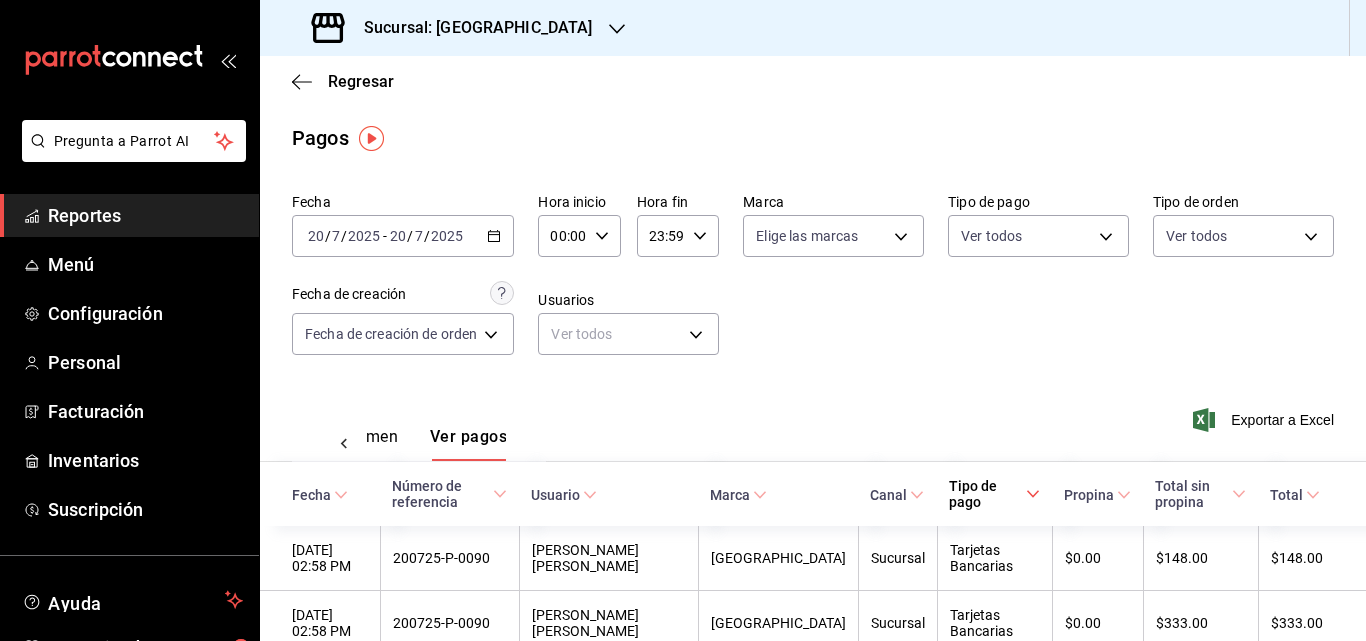 scroll, scrollTop: 200, scrollLeft: 0, axis: vertical 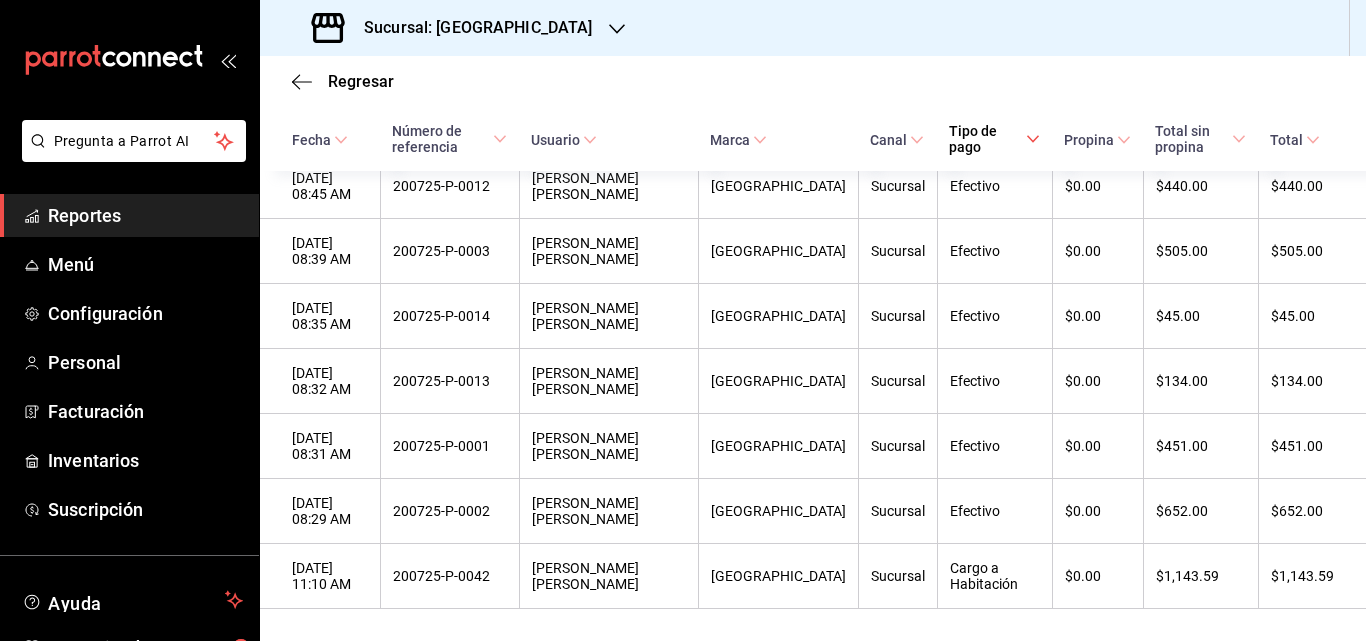 drag, startPoint x: 331, startPoint y: 355, endPoint x: 1331, endPoint y: 661, distance: 1045.7705 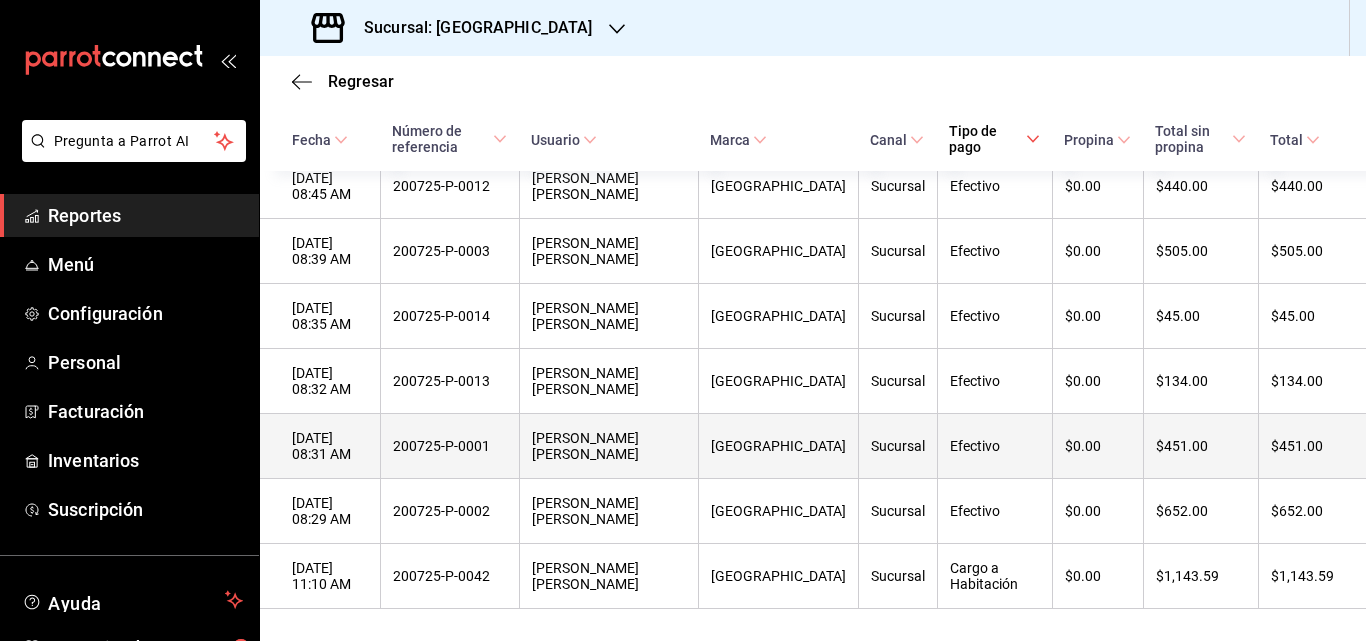 copy on "Fecha Número de referencia Usuario Marca Canal Tipo de pago Propina Total sin propina Total 20/07" 